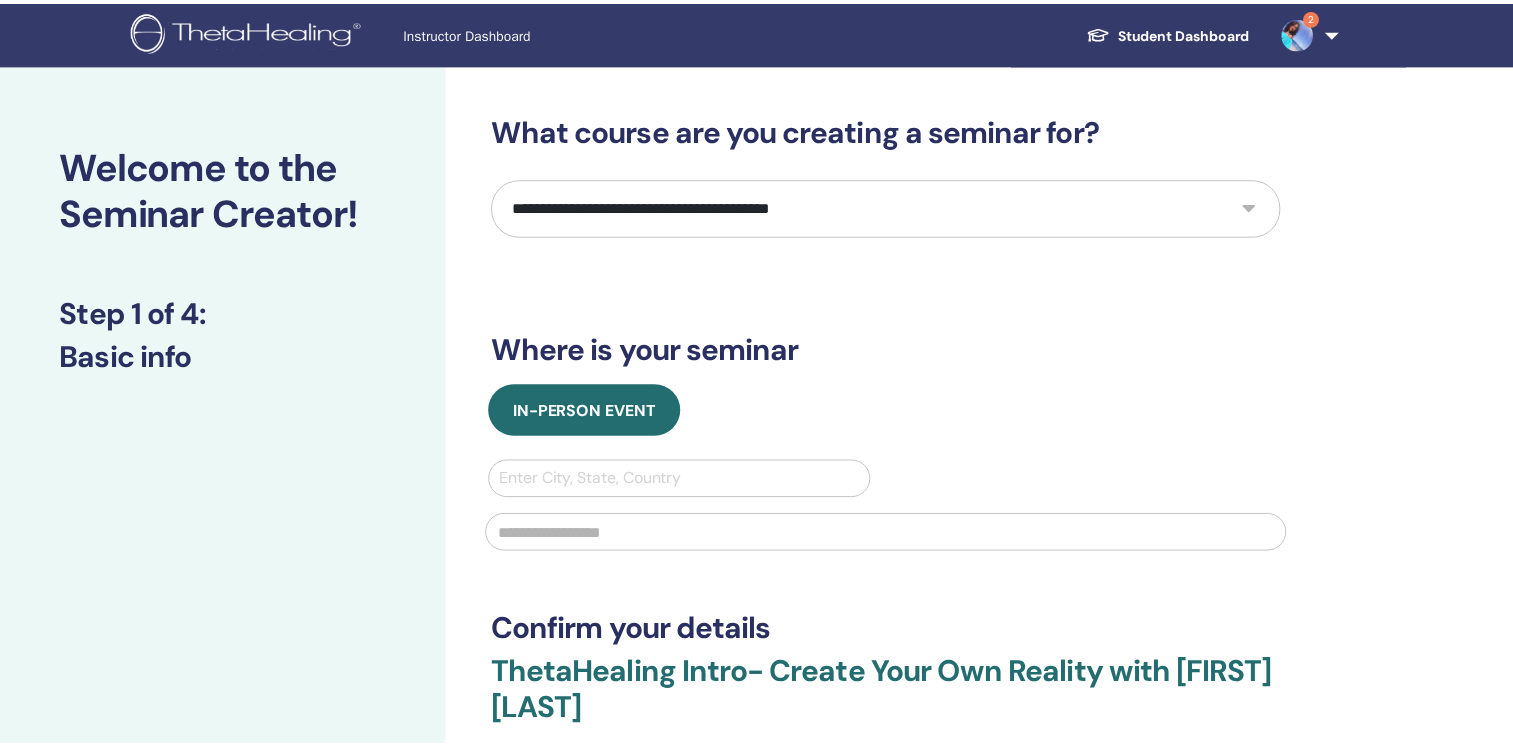 scroll, scrollTop: 0, scrollLeft: 0, axis: both 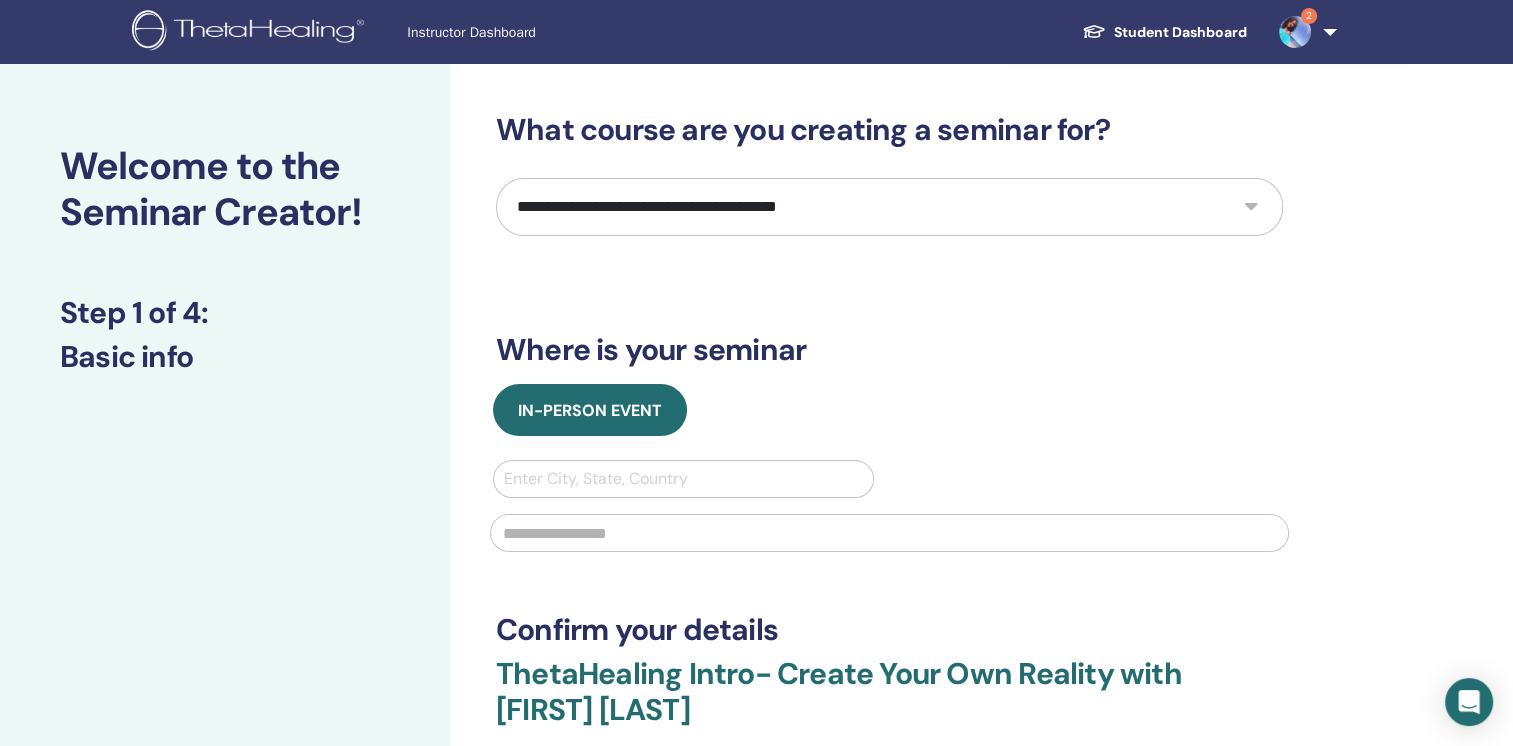 click at bounding box center (1295, 32) 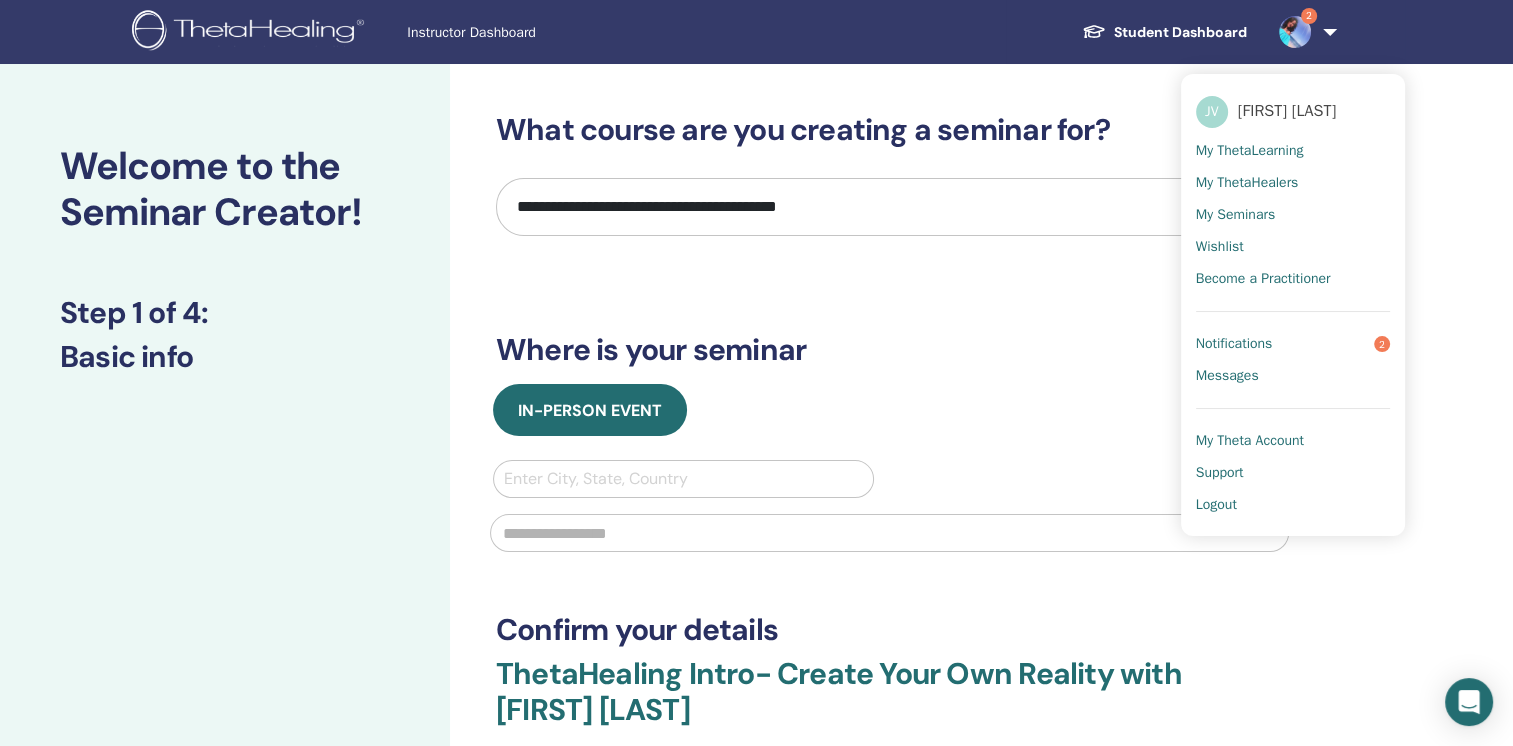 click on "Notifications" at bounding box center (1234, 344) 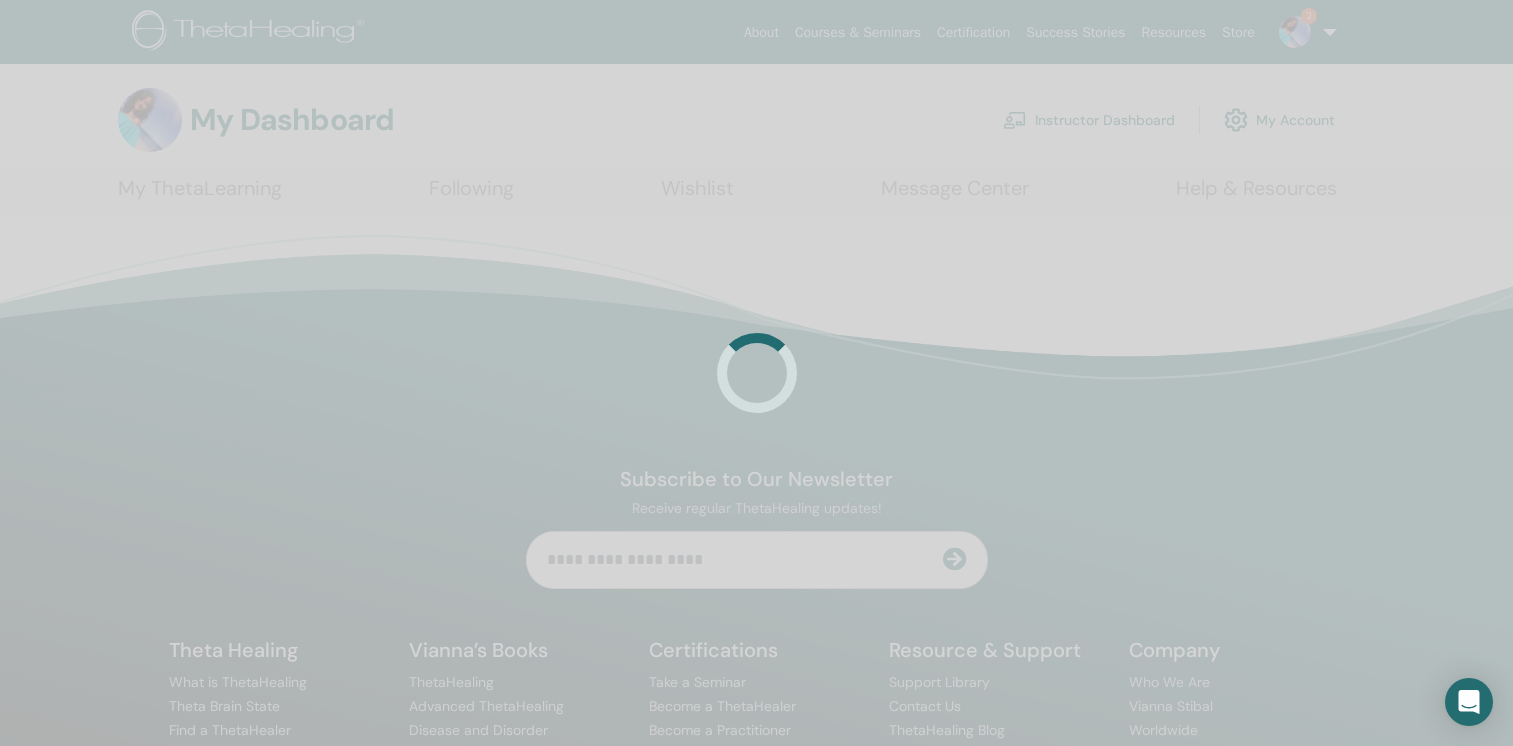 scroll, scrollTop: 0, scrollLeft: 0, axis: both 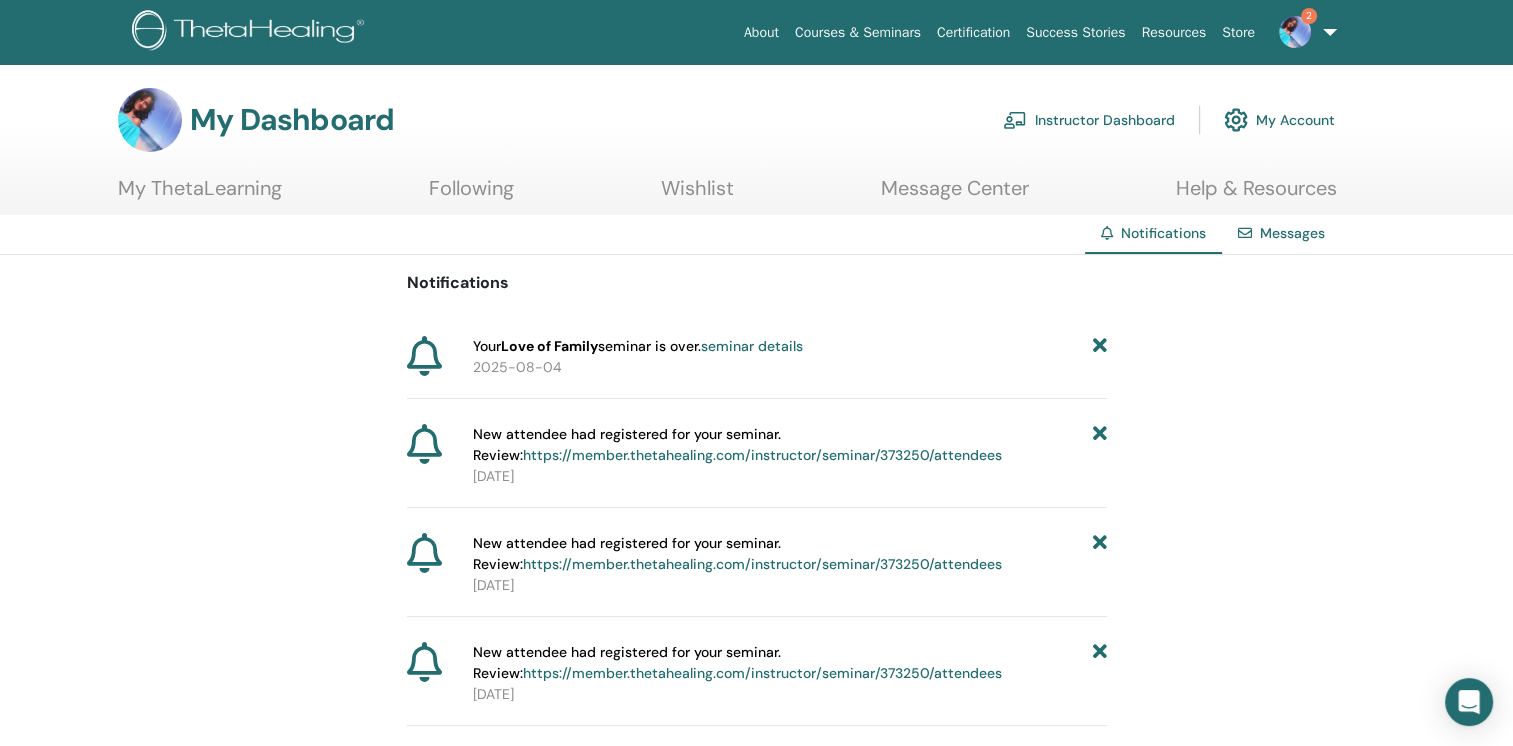 click on "https://member.thetahealing.com/instructor/seminar/373250/attendees" at bounding box center (762, 455) 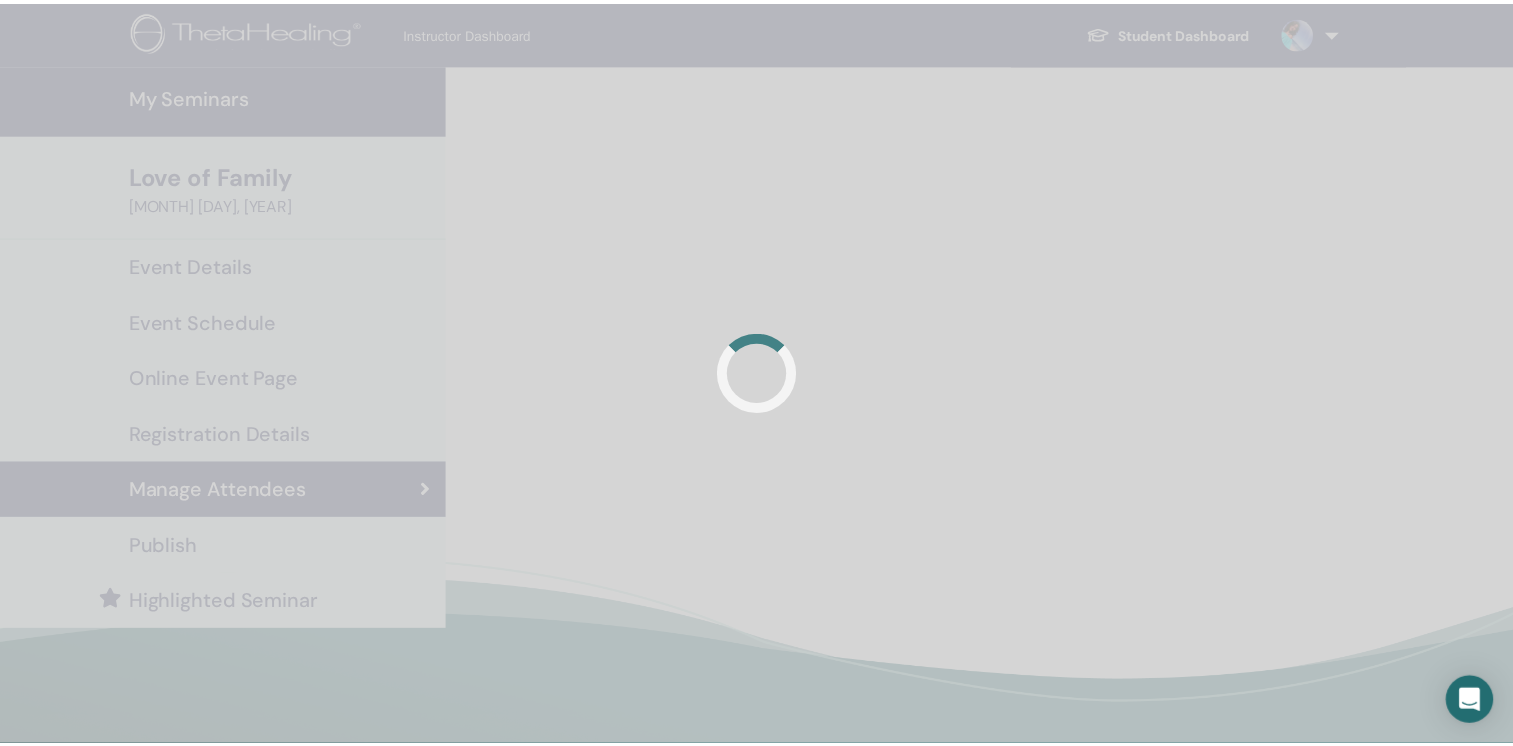 scroll, scrollTop: 0, scrollLeft: 0, axis: both 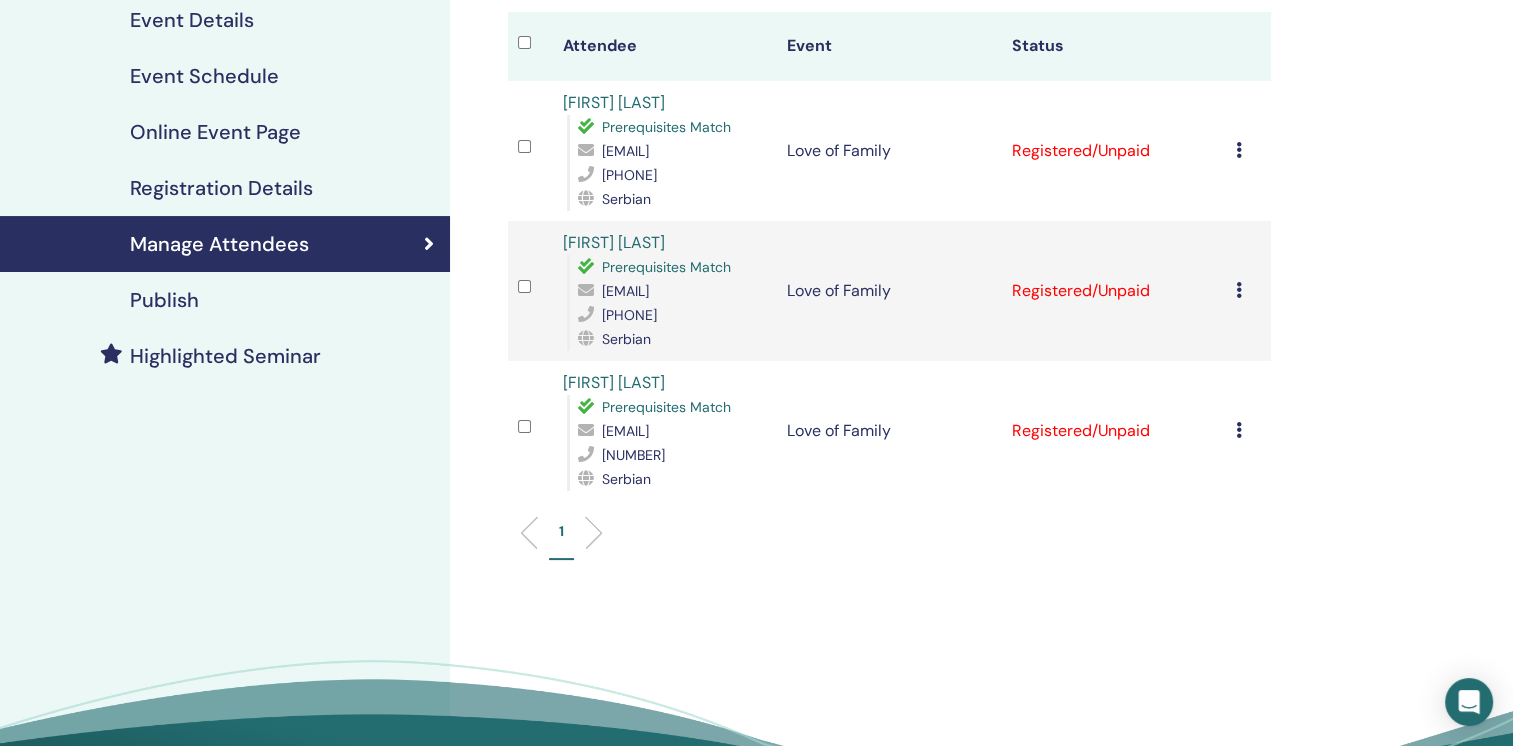 click on "Cancel Registration Do not auto-certify Mark as Paid Mark as Unpaid Mark as Absent Complete and Certify Download Certificate" at bounding box center (1248, 431) 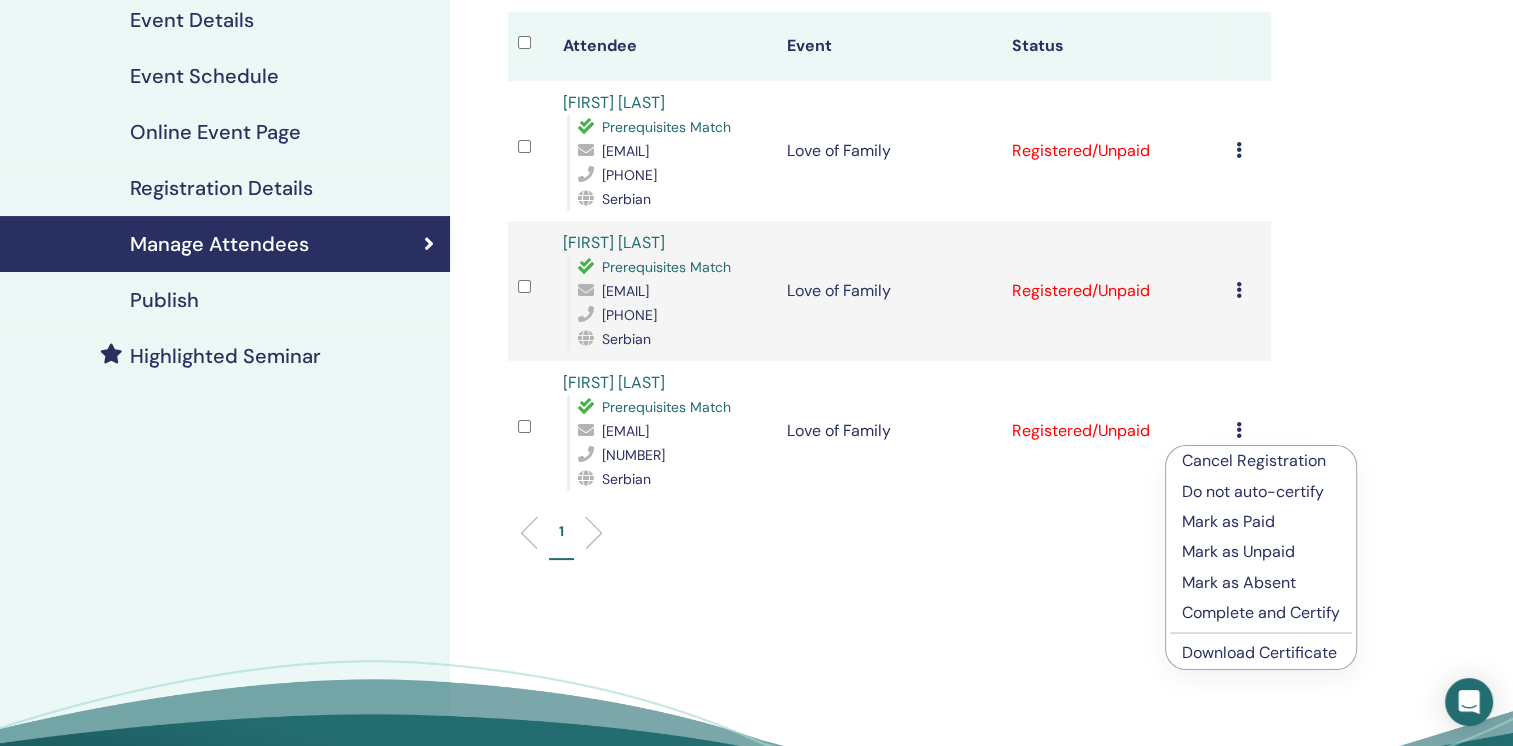 click on "Mark as Paid" at bounding box center [1261, 522] 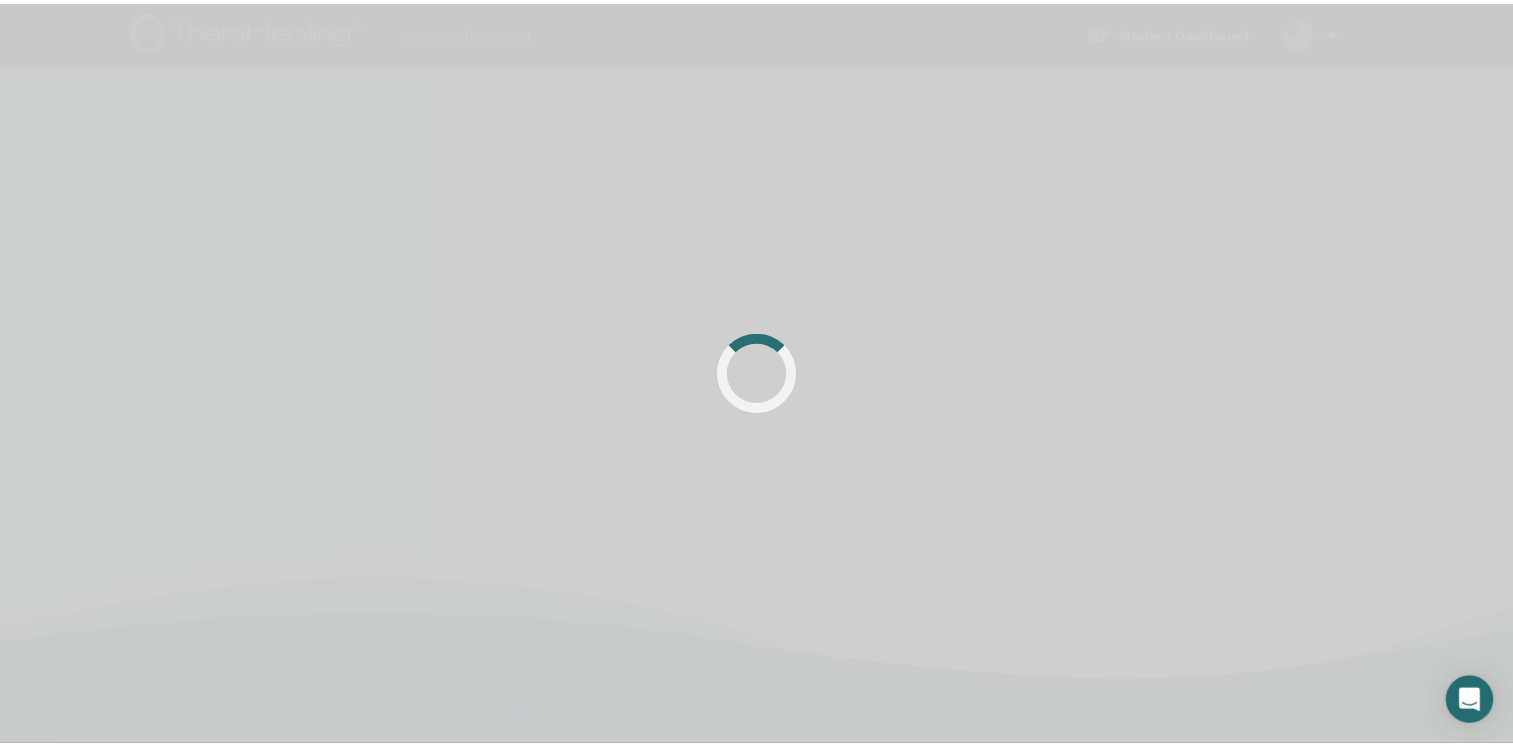 scroll, scrollTop: 0, scrollLeft: 0, axis: both 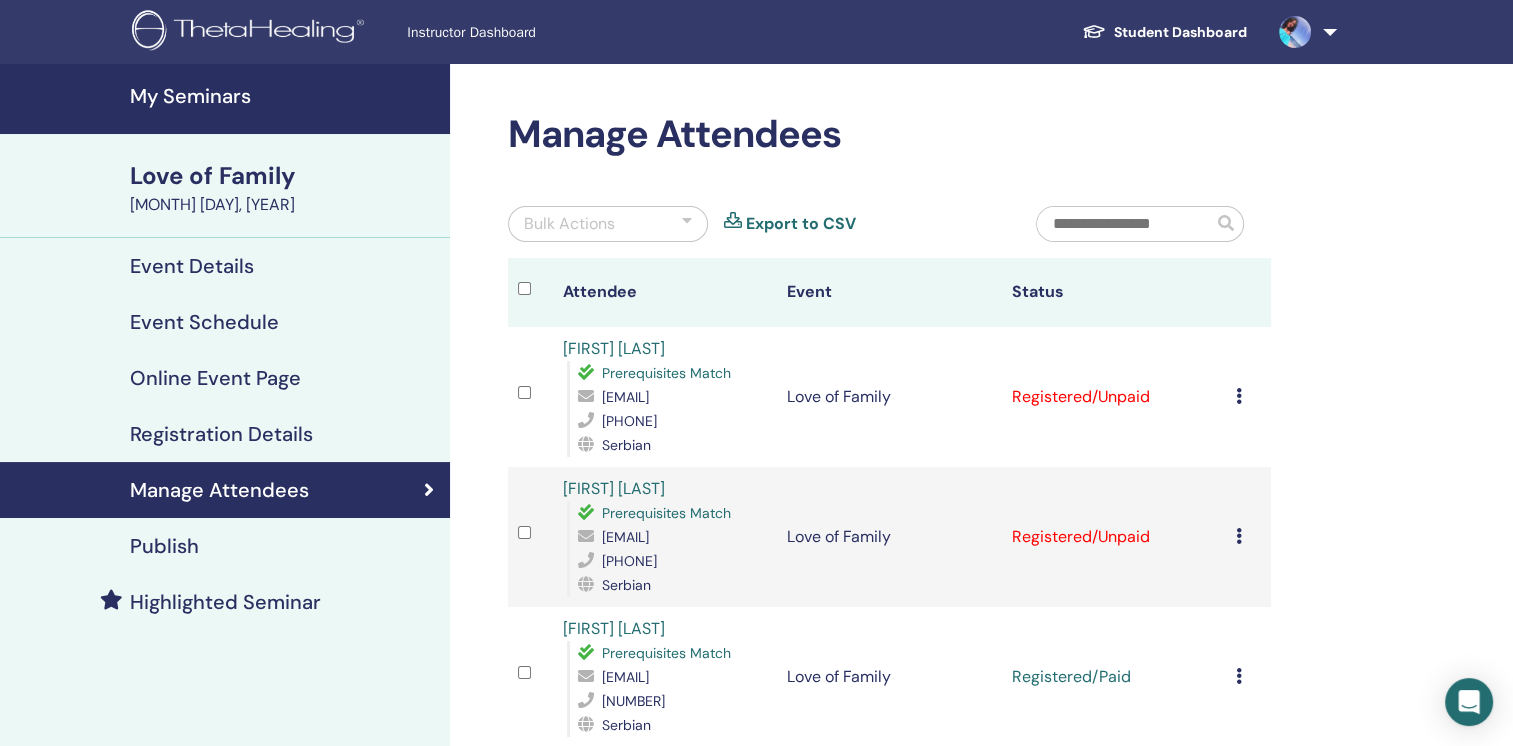 click at bounding box center (1239, 536) 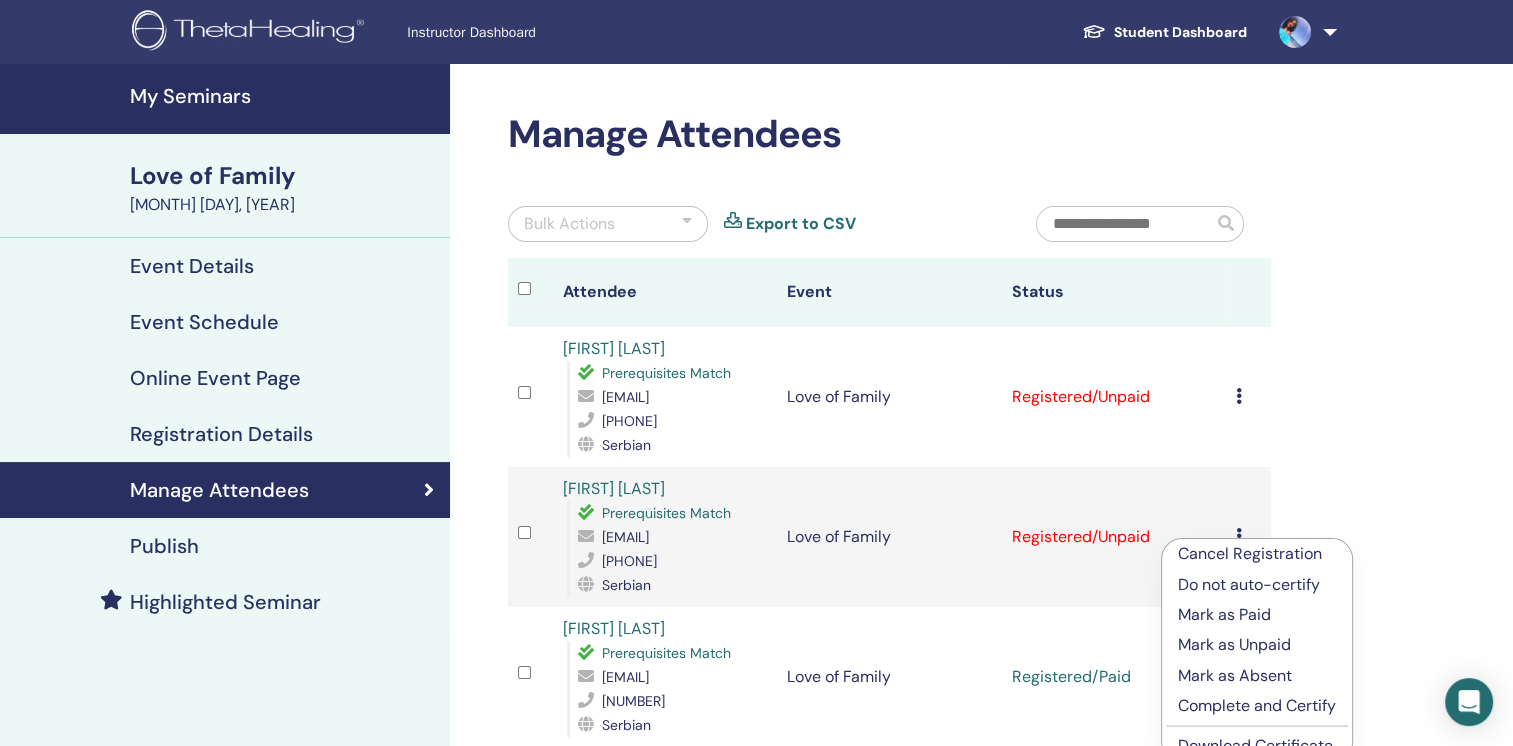 click on "Mark as Paid" at bounding box center (1257, 615) 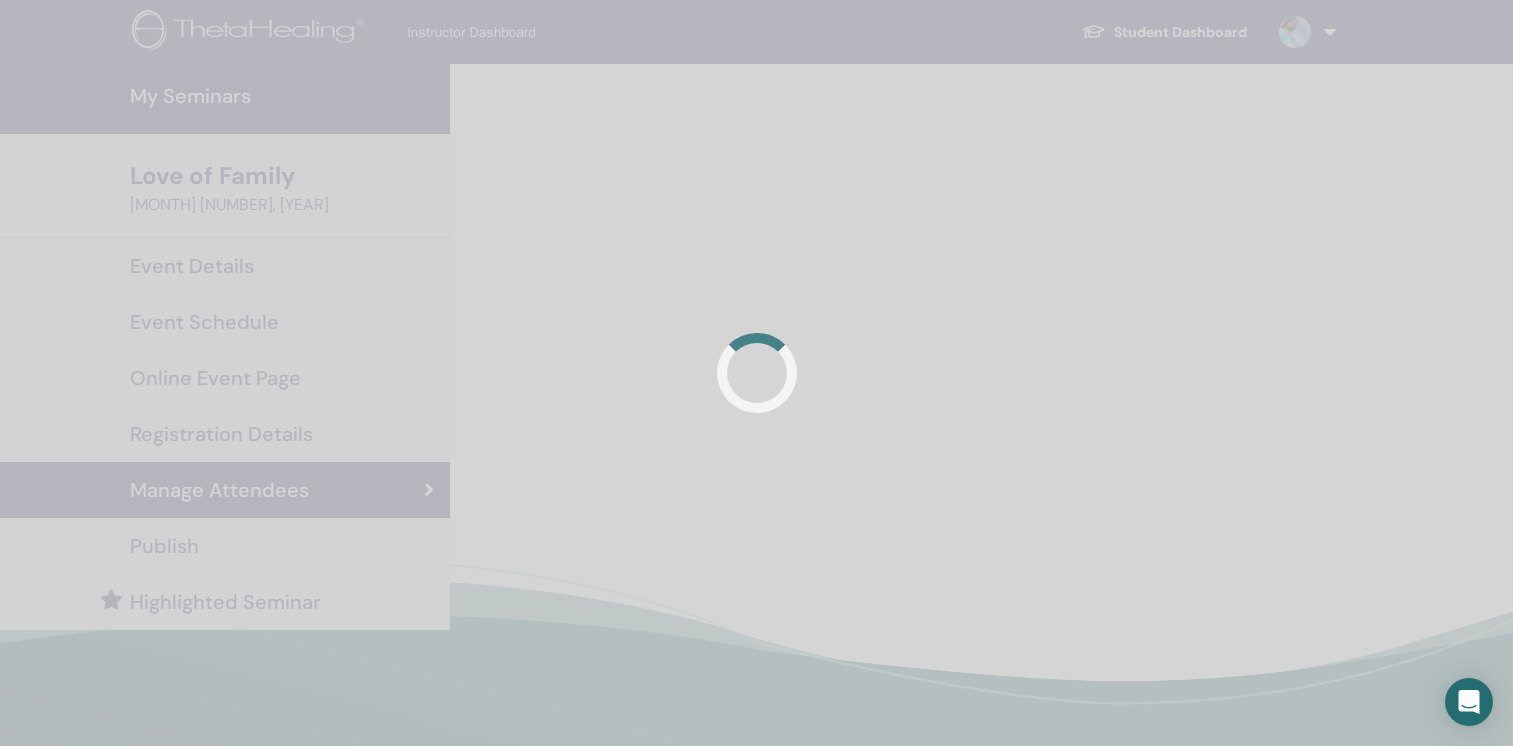 scroll, scrollTop: 0, scrollLeft: 0, axis: both 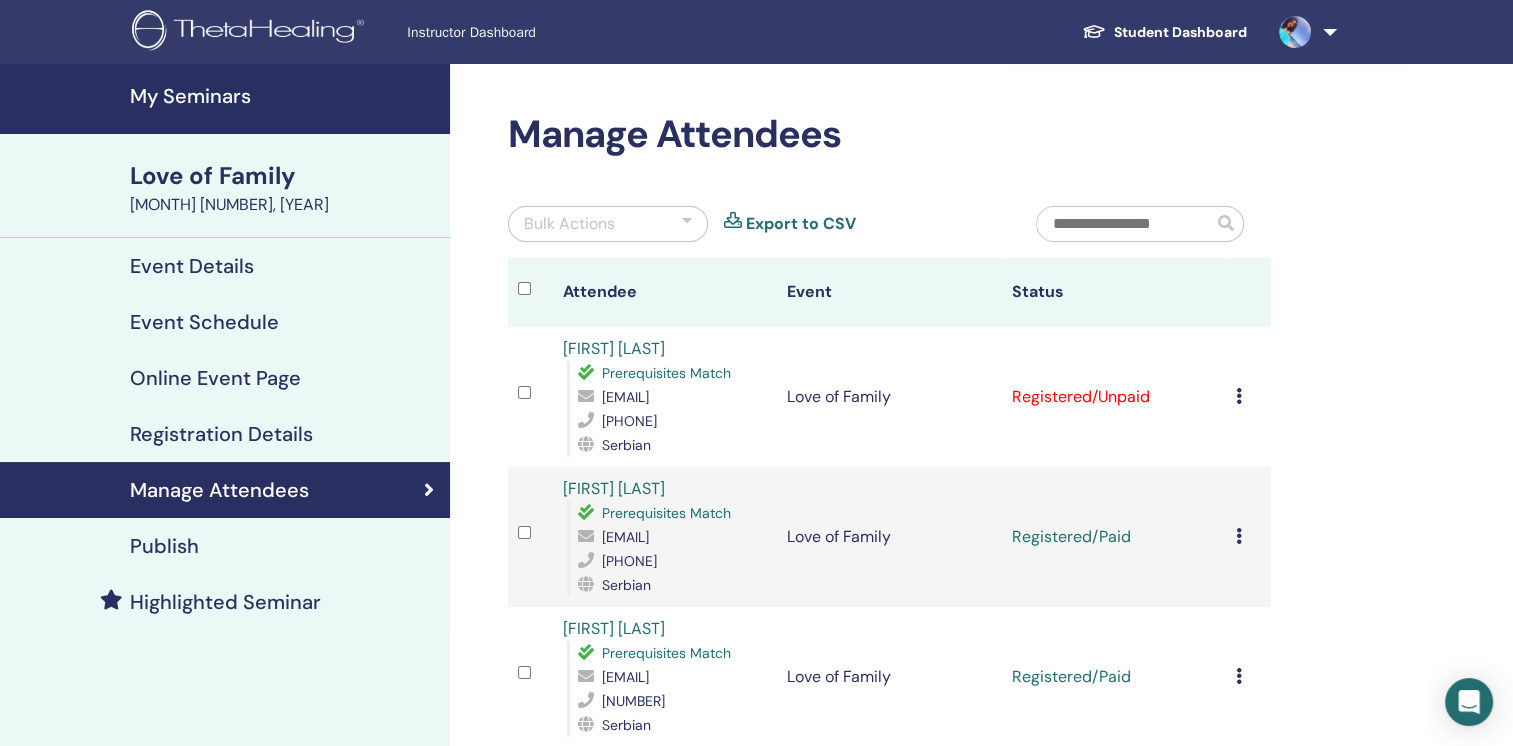 click at bounding box center [1239, 396] 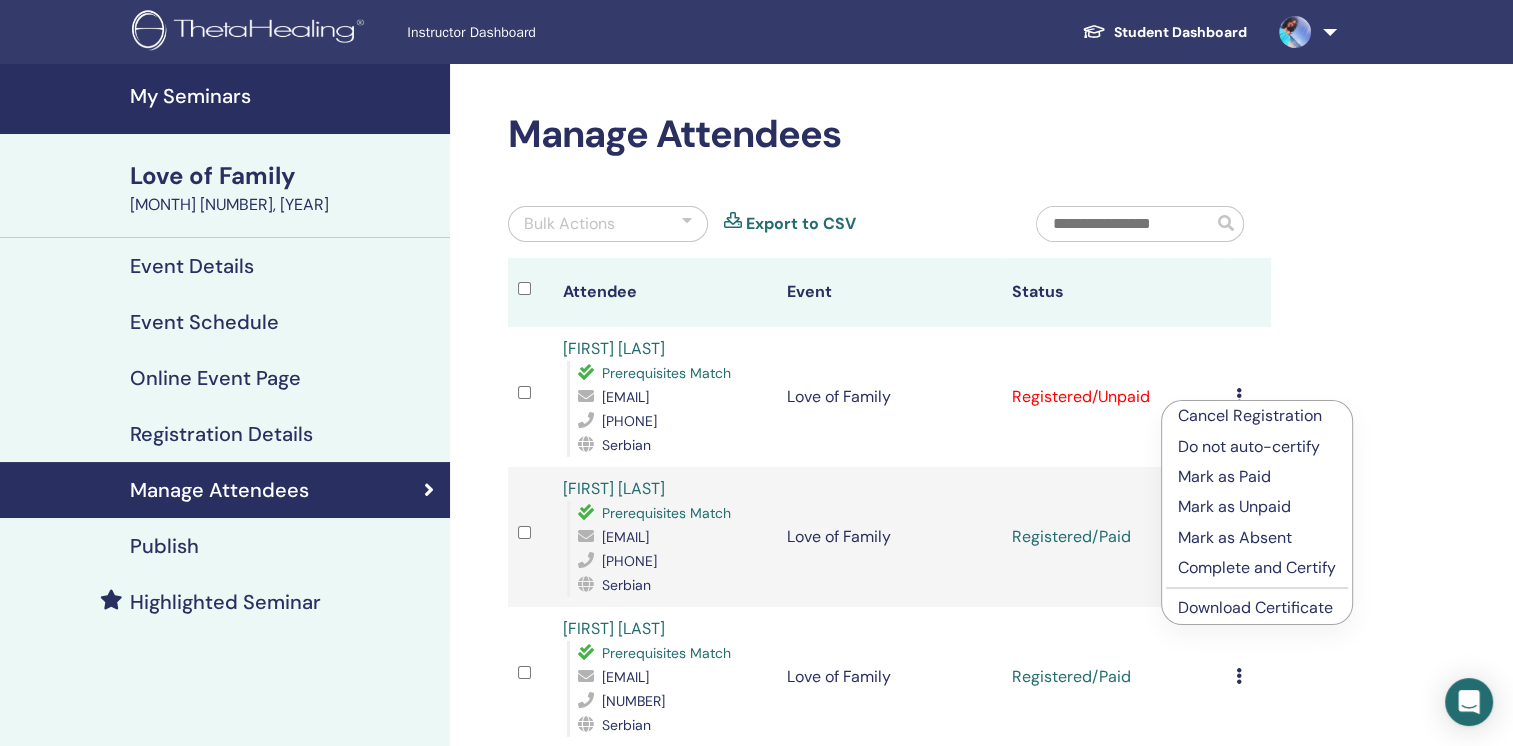 click on "Mark as Paid" at bounding box center (1257, 477) 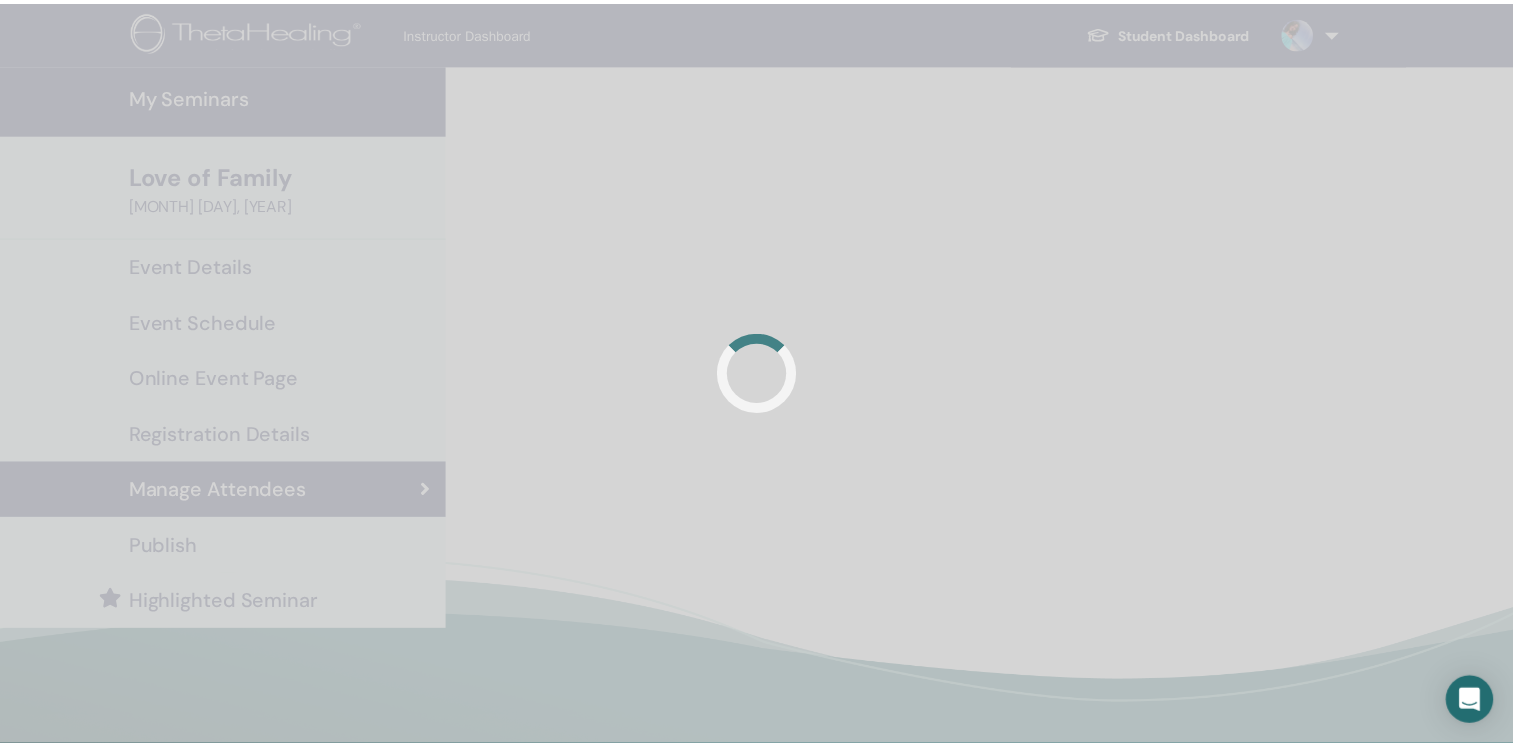 scroll, scrollTop: 0, scrollLeft: 0, axis: both 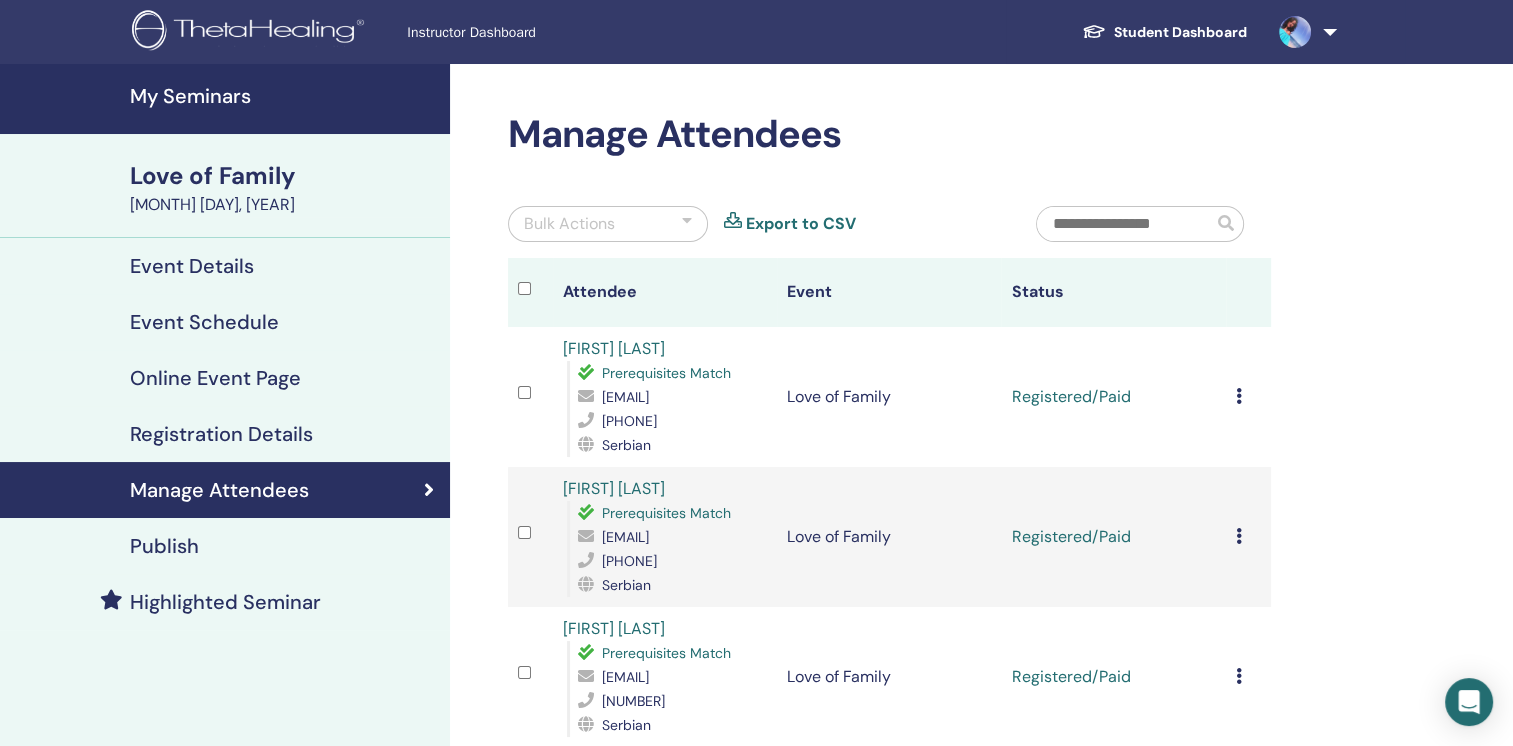 click on "Event Details" at bounding box center [192, 266] 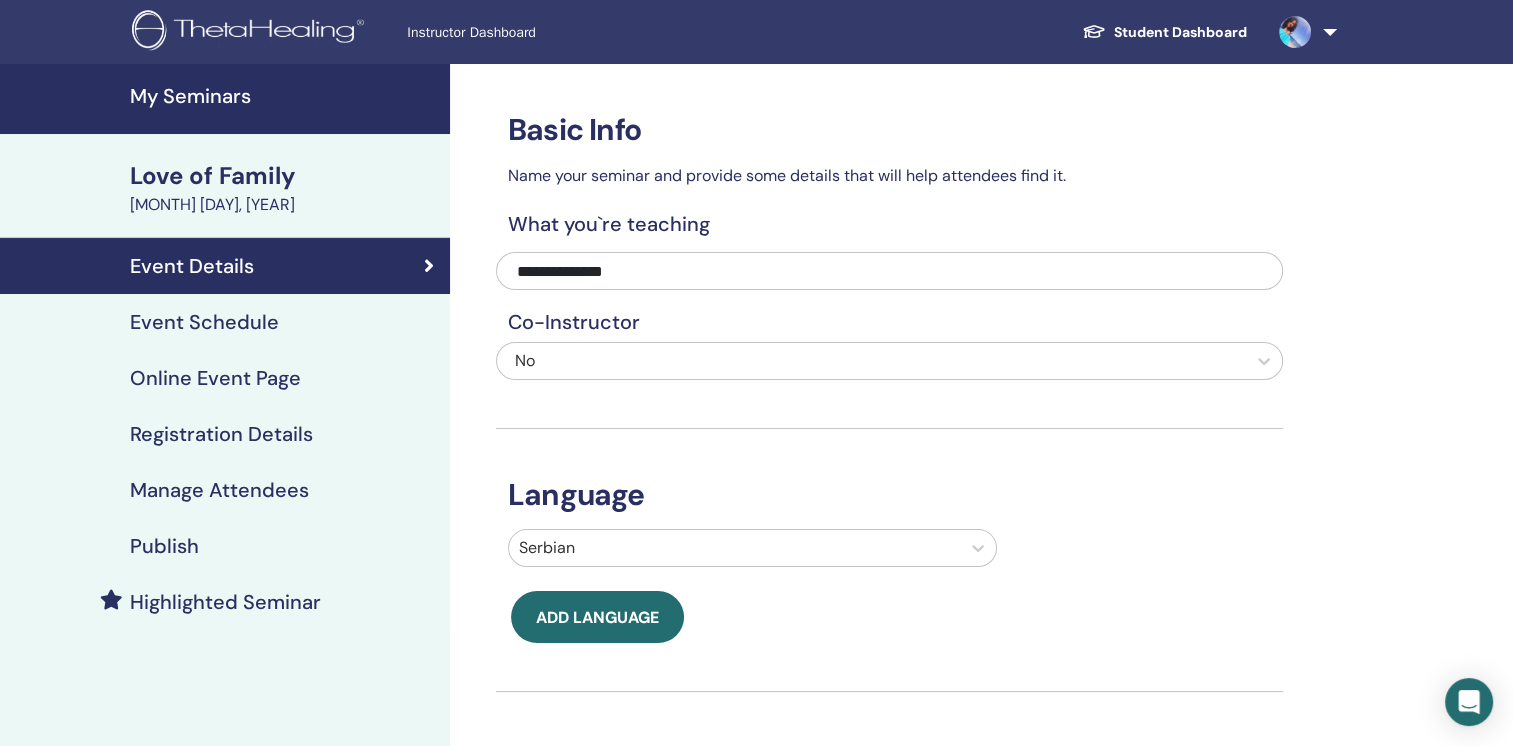 click on "Event Schedule" at bounding box center [204, 322] 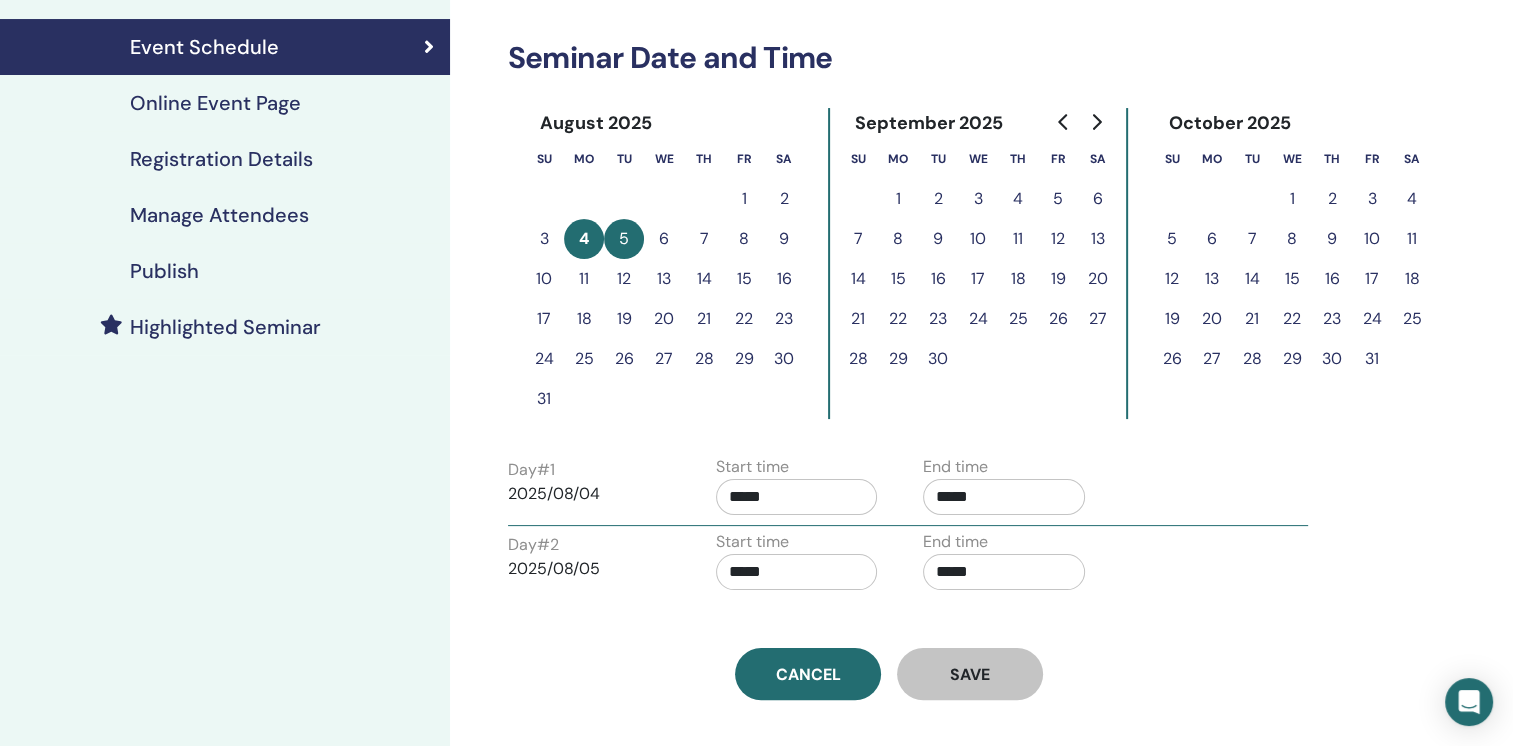 scroll, scrollTop: 277, scrollLeft: 0, axis: vertical 